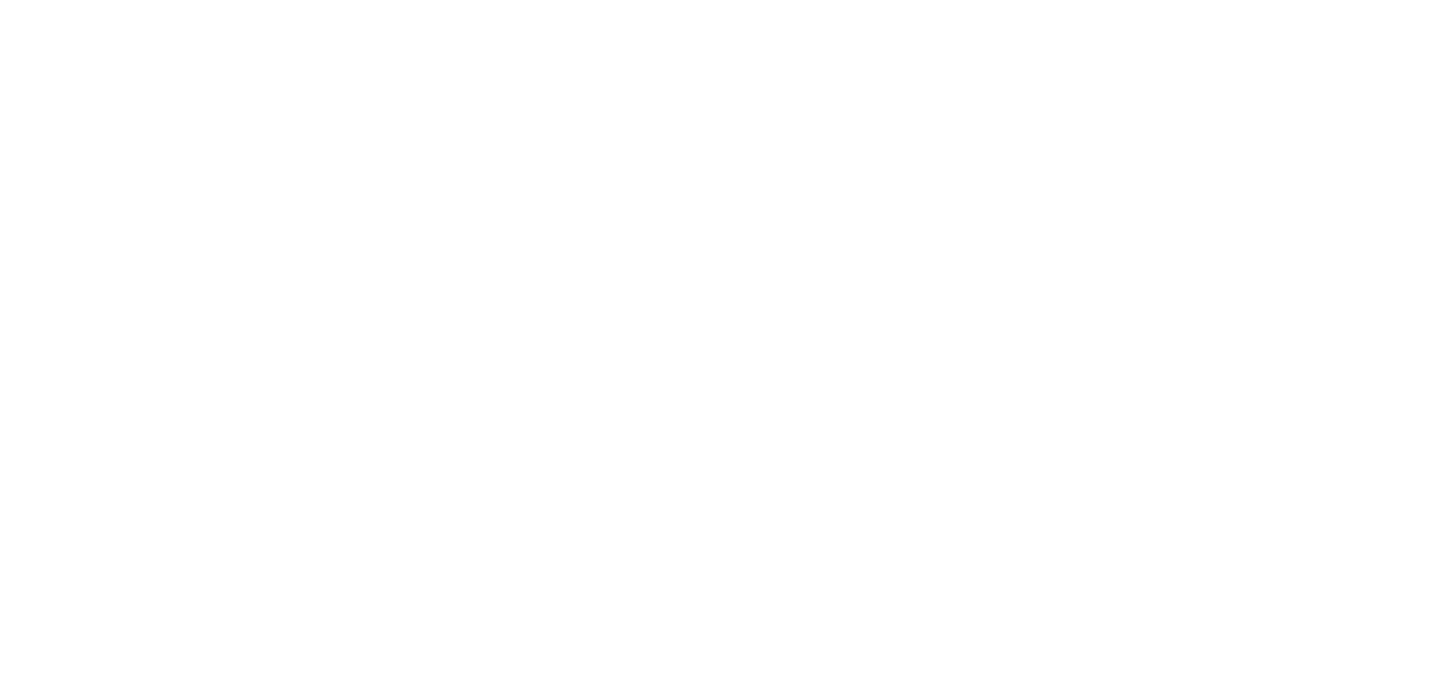 scroll, scrollTop: 0, scrollLeft: 0, axis: both 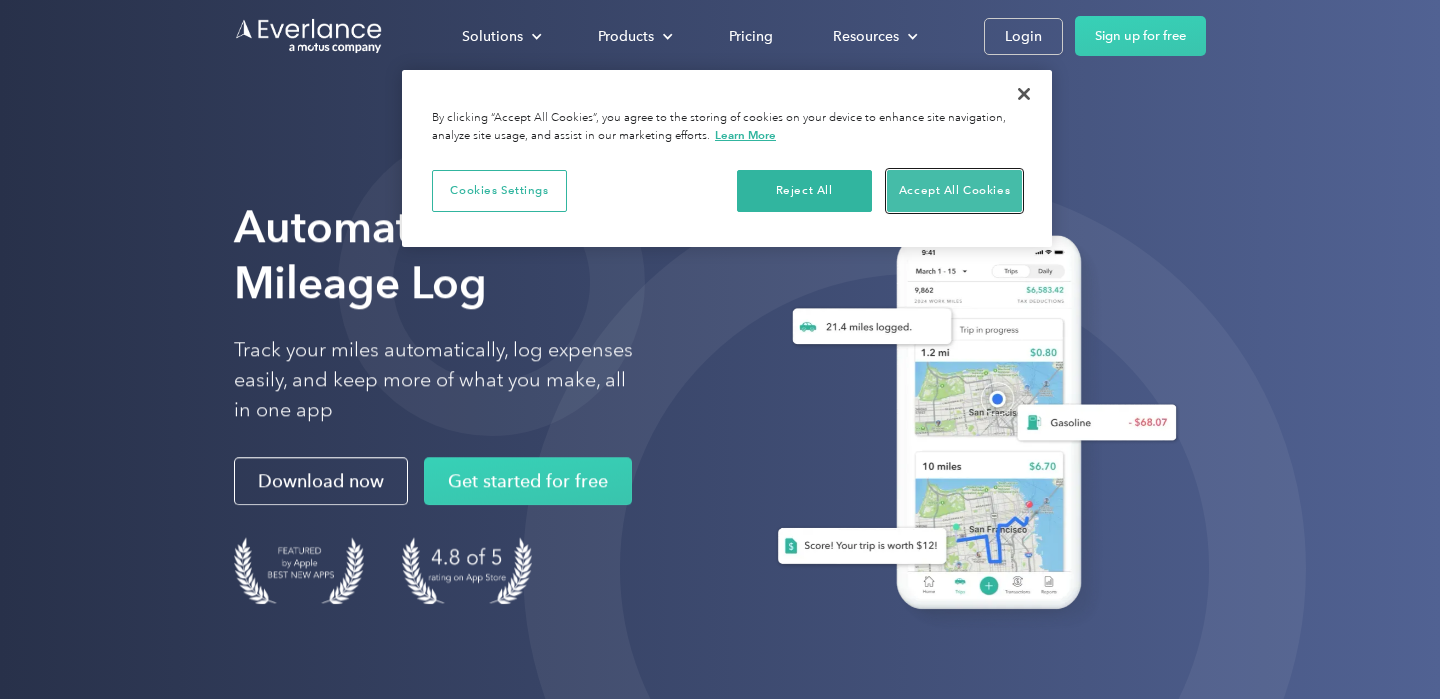 click on "Accept All Cookies" at bounding box center [954, 191] 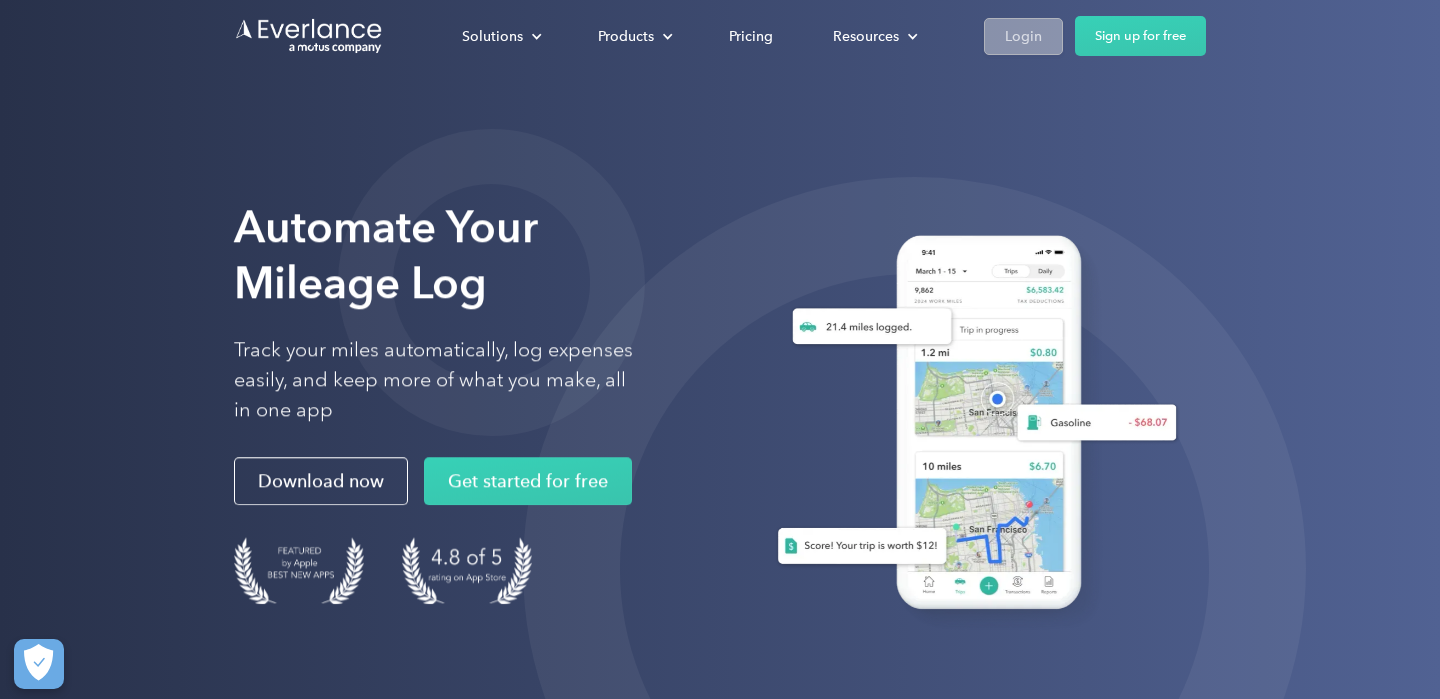 click on "Login" at bounding box center (1023, 36) 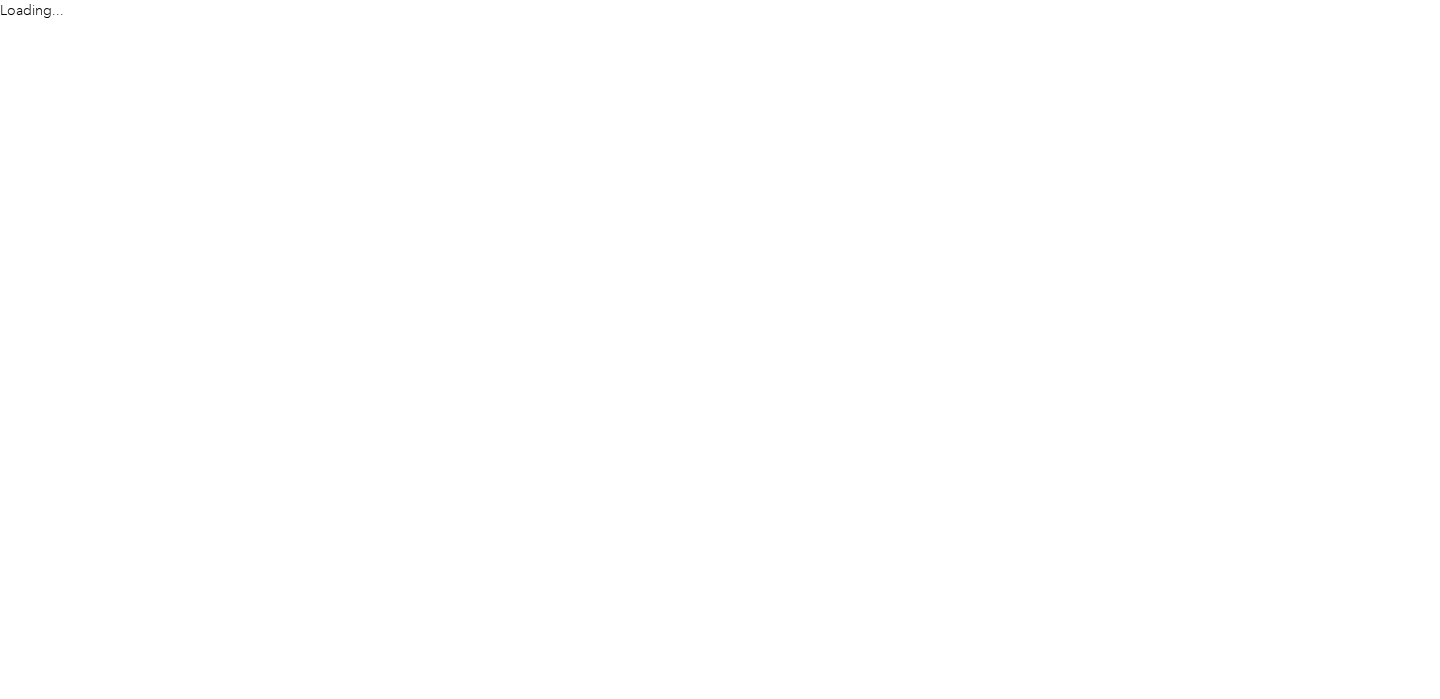 scroll, scrollTop: 0, scrollLeft: 0, axis: both 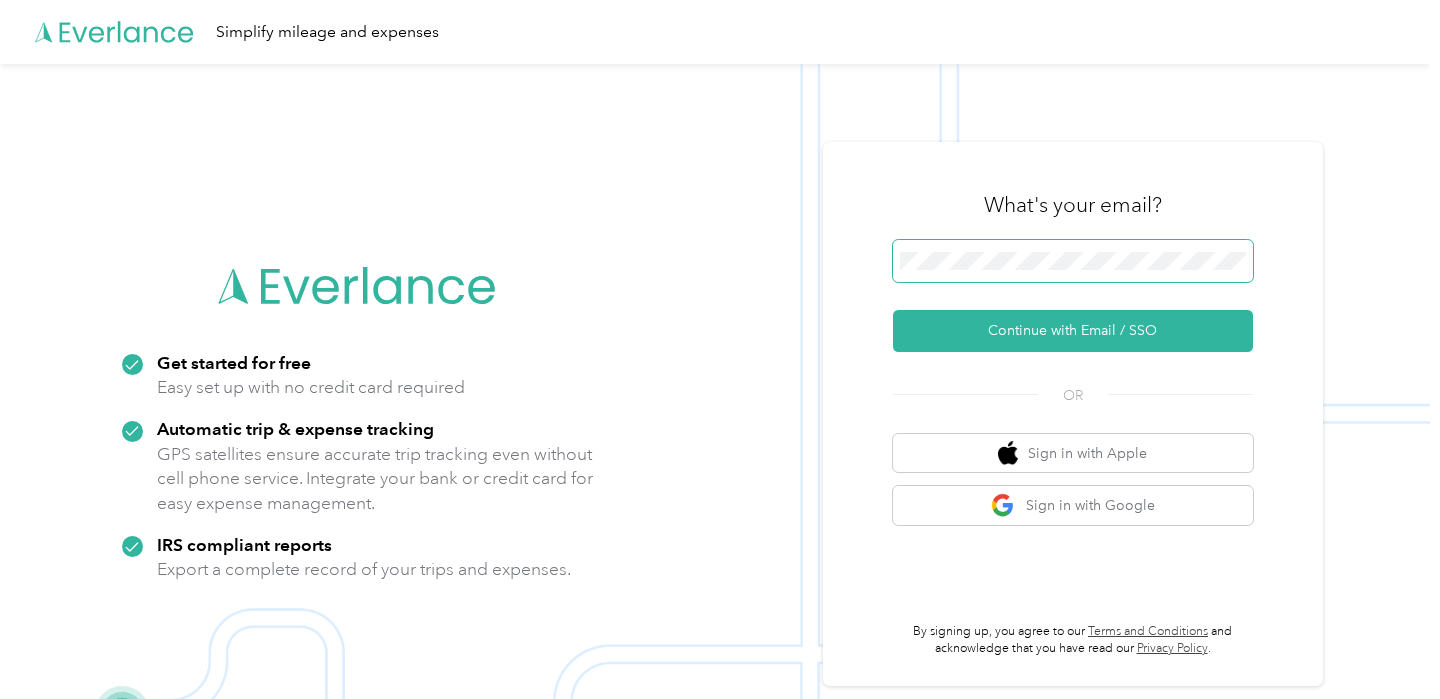 click at bounding box center (1073, 261) 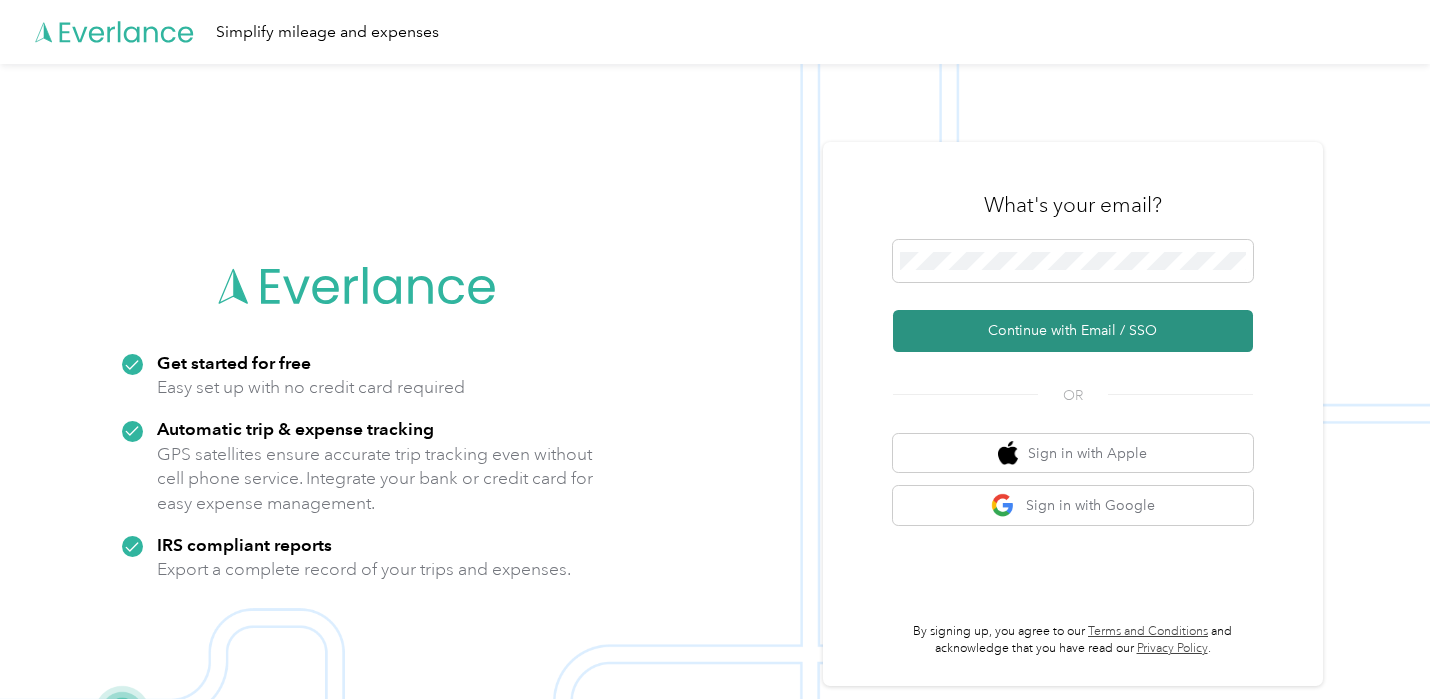click on "Continue with Email / SSO" at bounding box center [1073, 331] 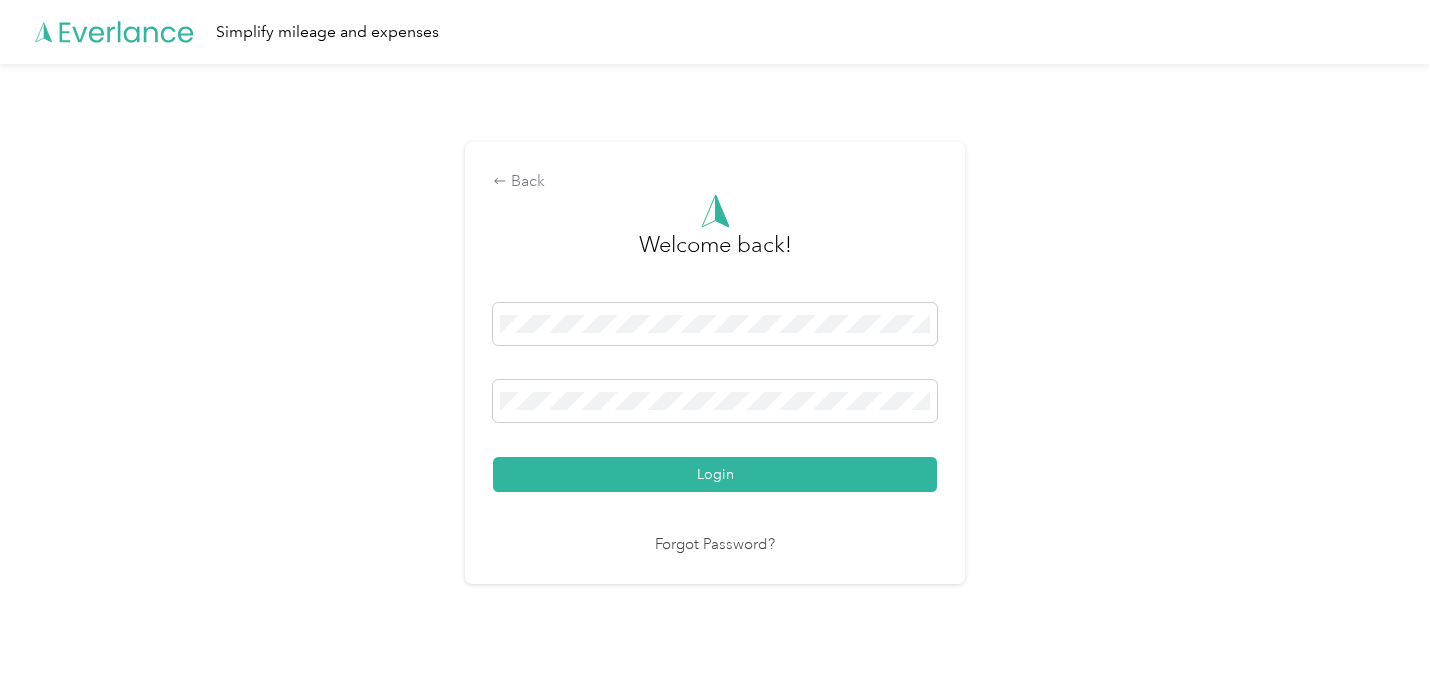 click on "Login" at bounding box center [715, 474] 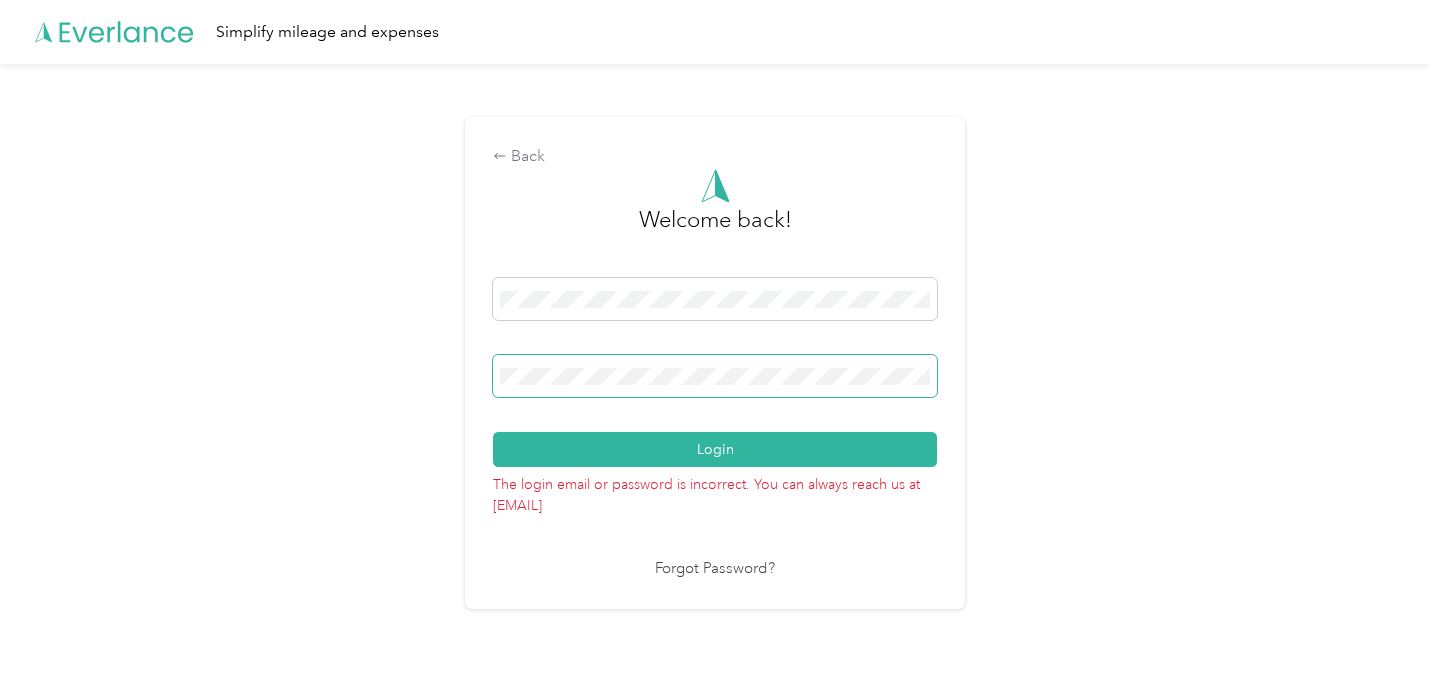click on "Login" at bounding box center (715, 449) 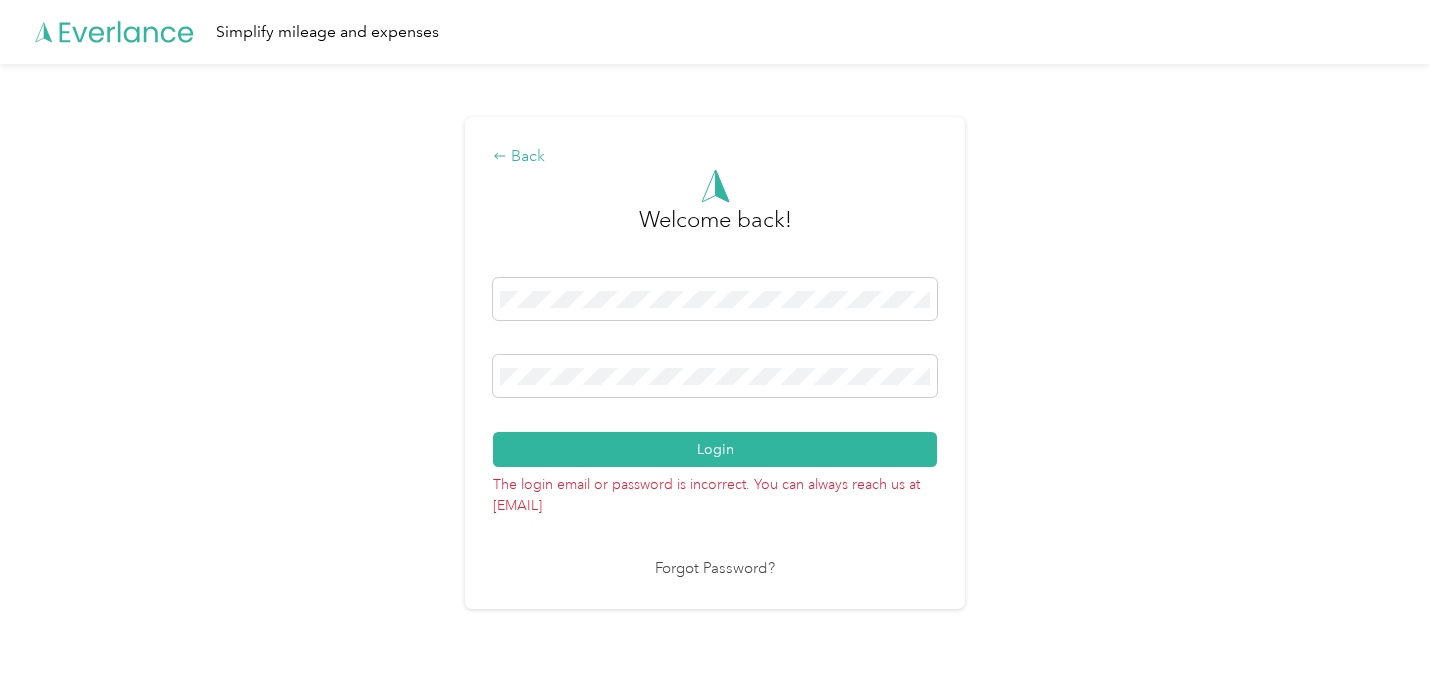 click on "Back" at bounding box center (715, 157) 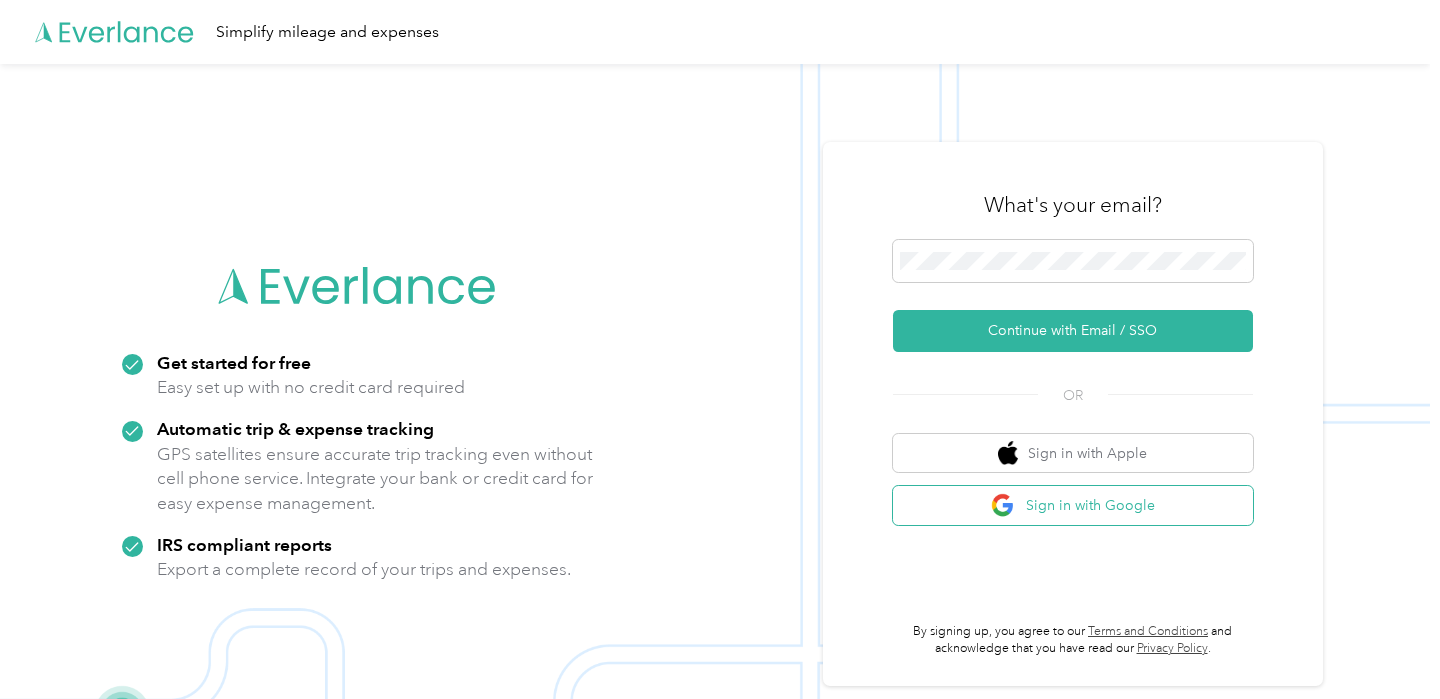 click on "Sign in with Google" at bounding box center [1073, 505] 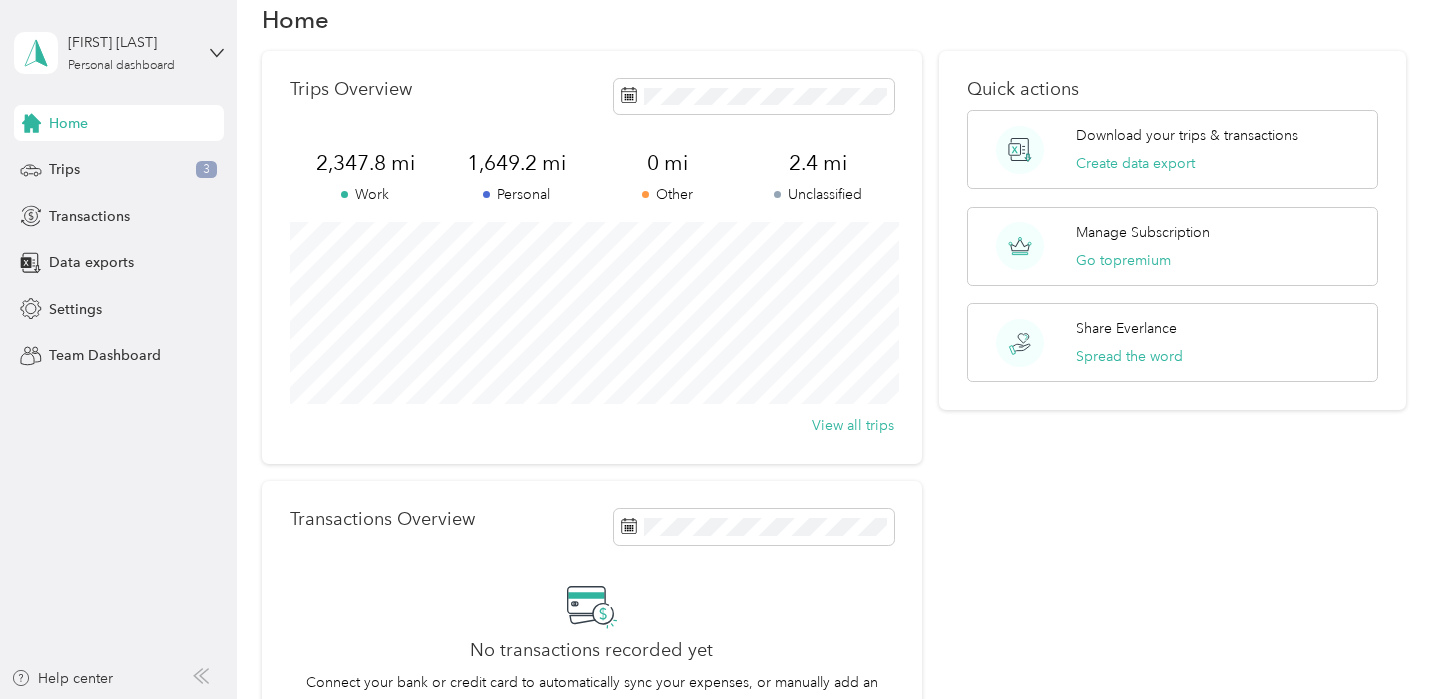 scroll, scrollTop: 0, scrollLeft: 0, axis: both 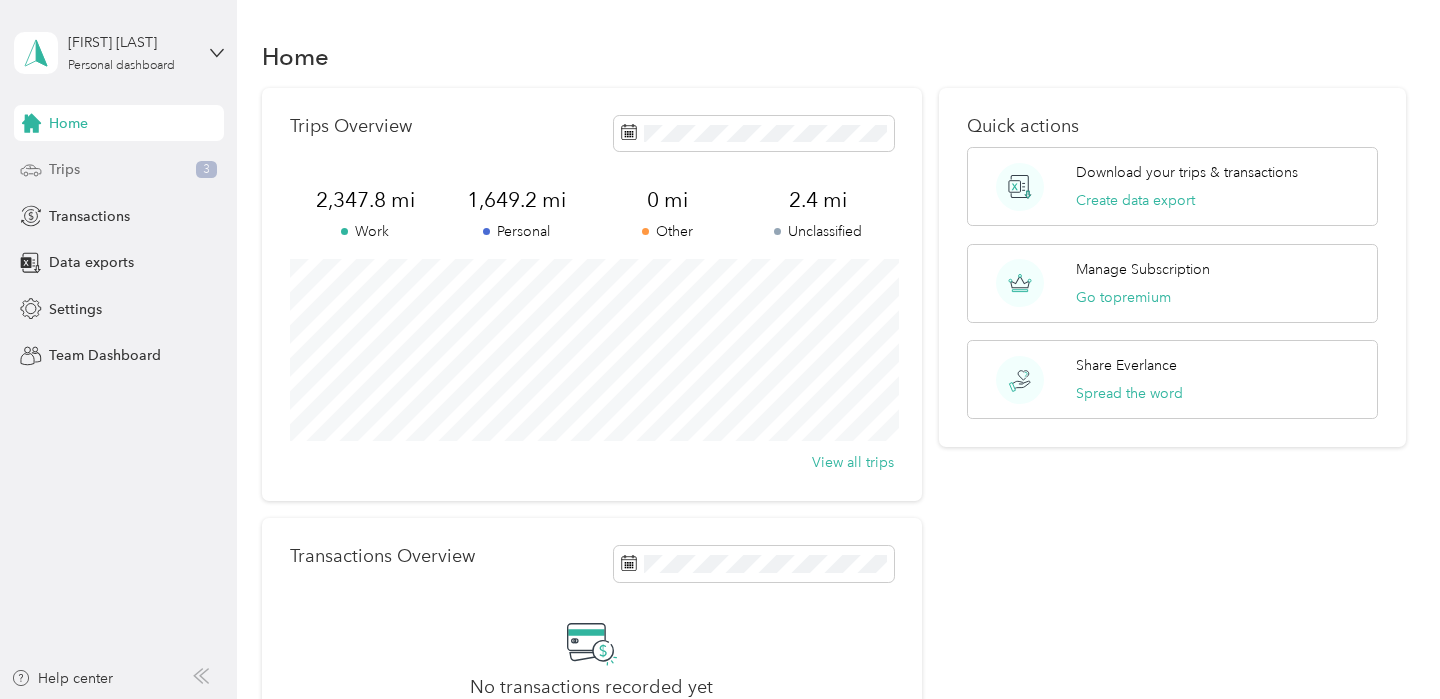 click on "Trips 3" at bounding box center [119, 170] 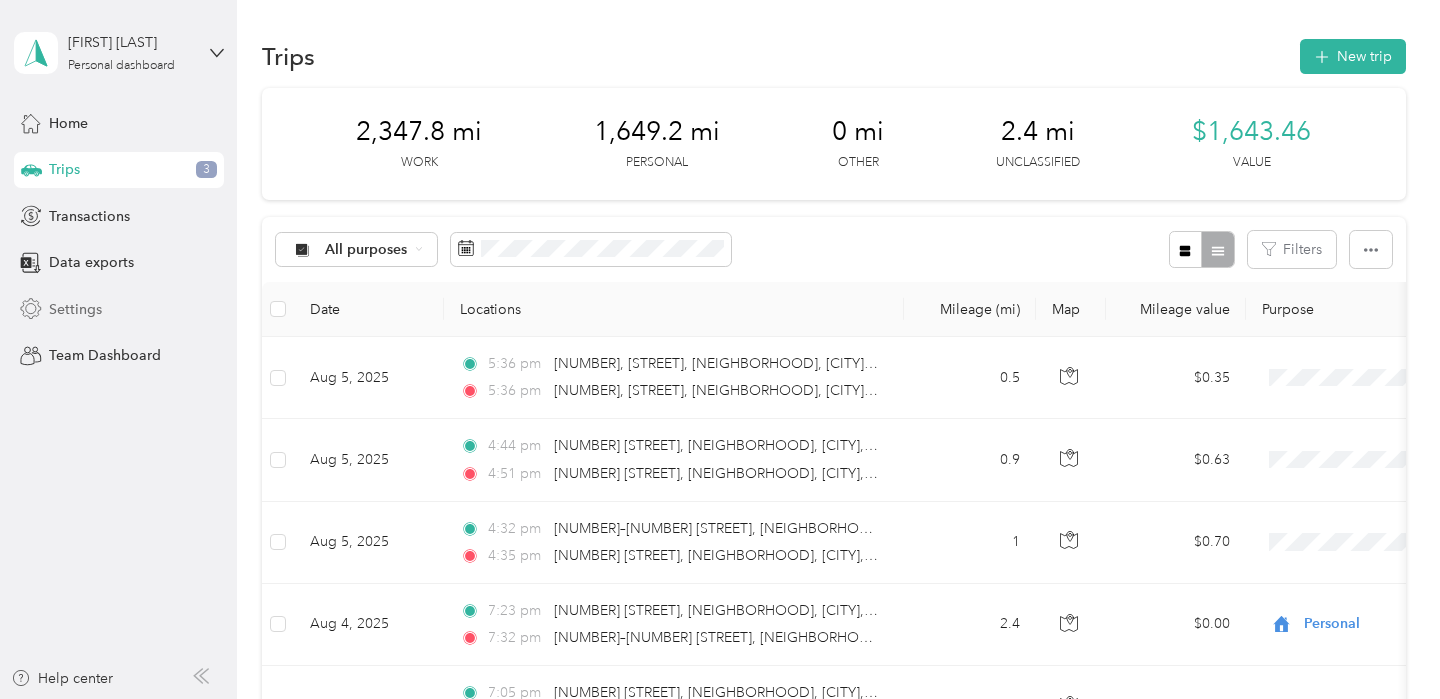 click on "Settings" at bounding box center [75, 309] 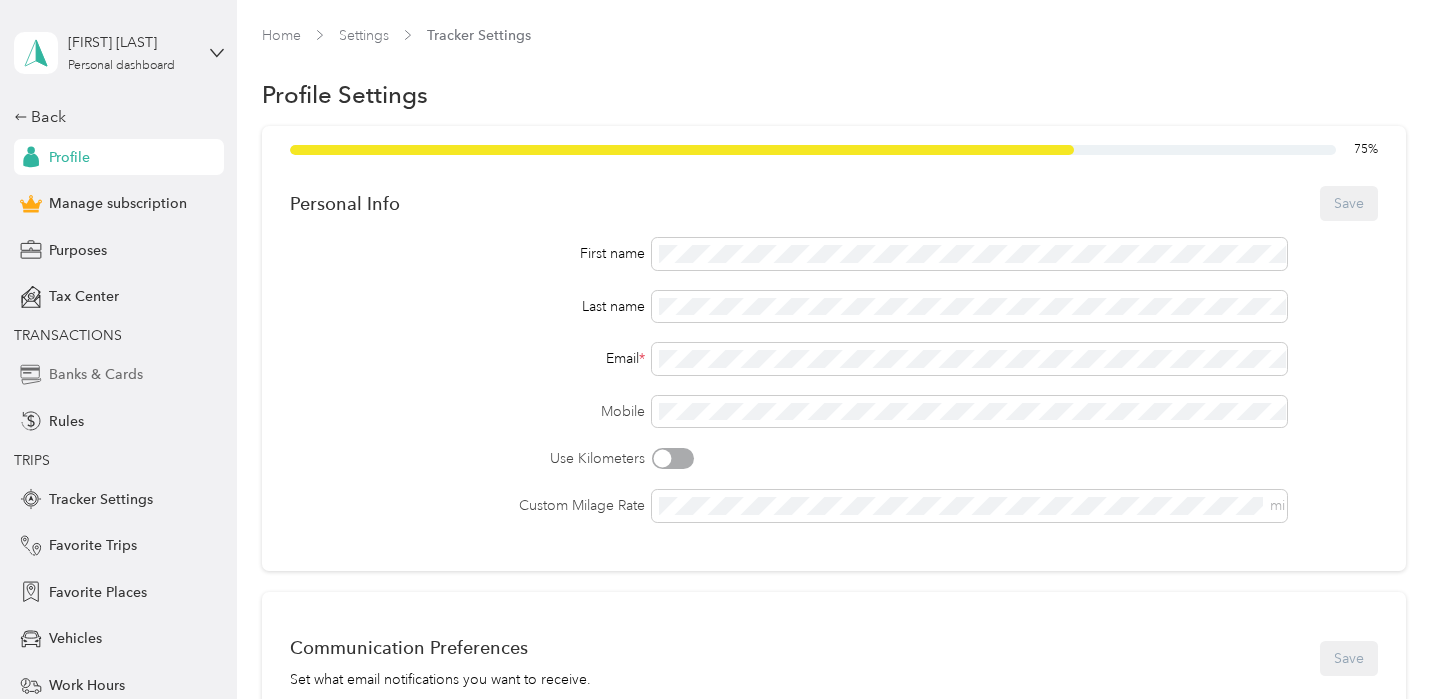 click on "Banks & Cards" at bounding box center (96, 374) 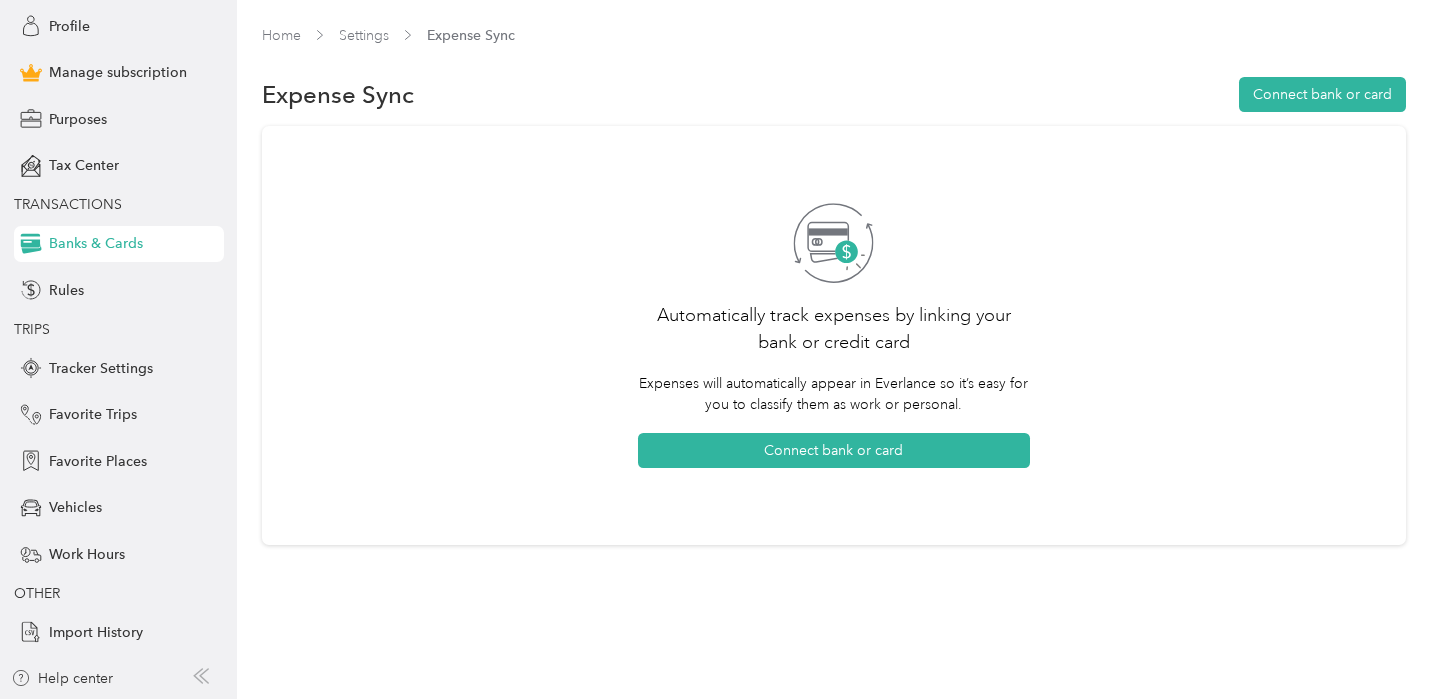 scroll, scrollTop: 0, scrollLeft: 0, axis: both 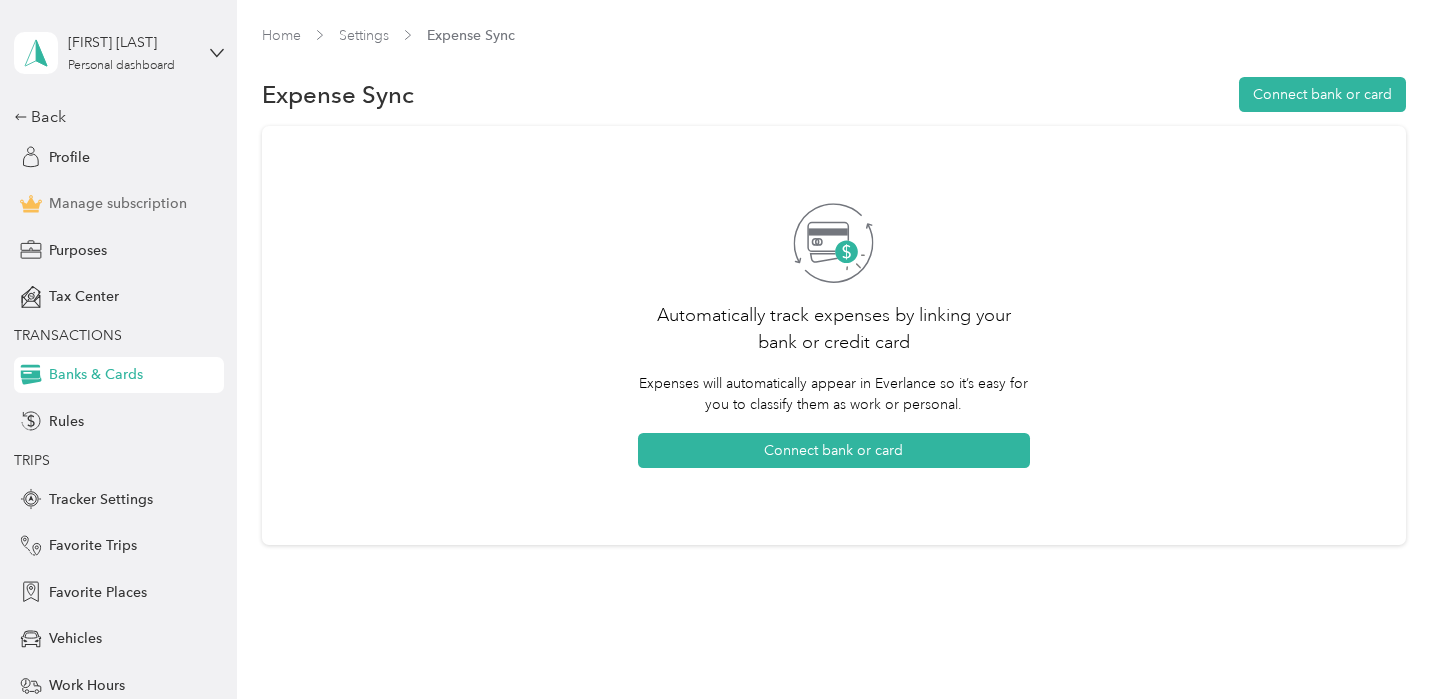 click on "Manage subscription" at bounding box center (118, 203) 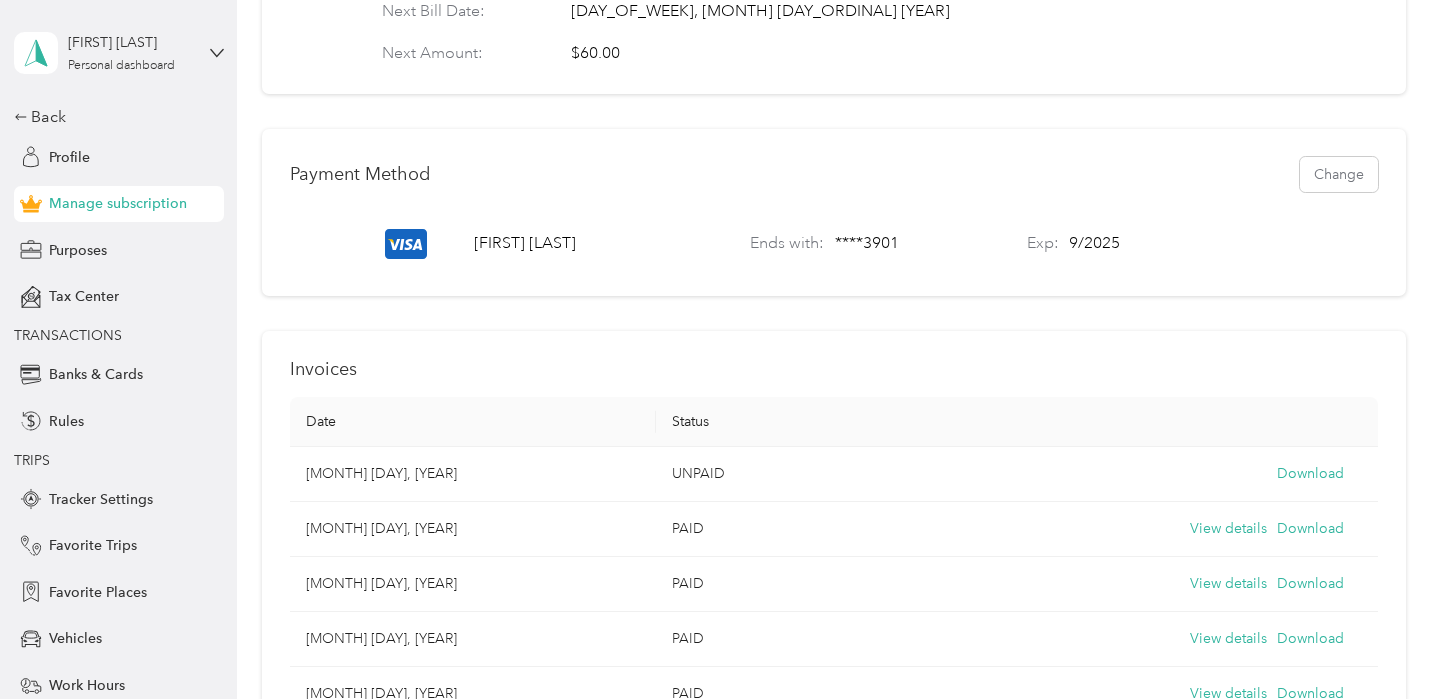 scroll, scrollTop: 479, scrollLeft: 0, axis: vertical 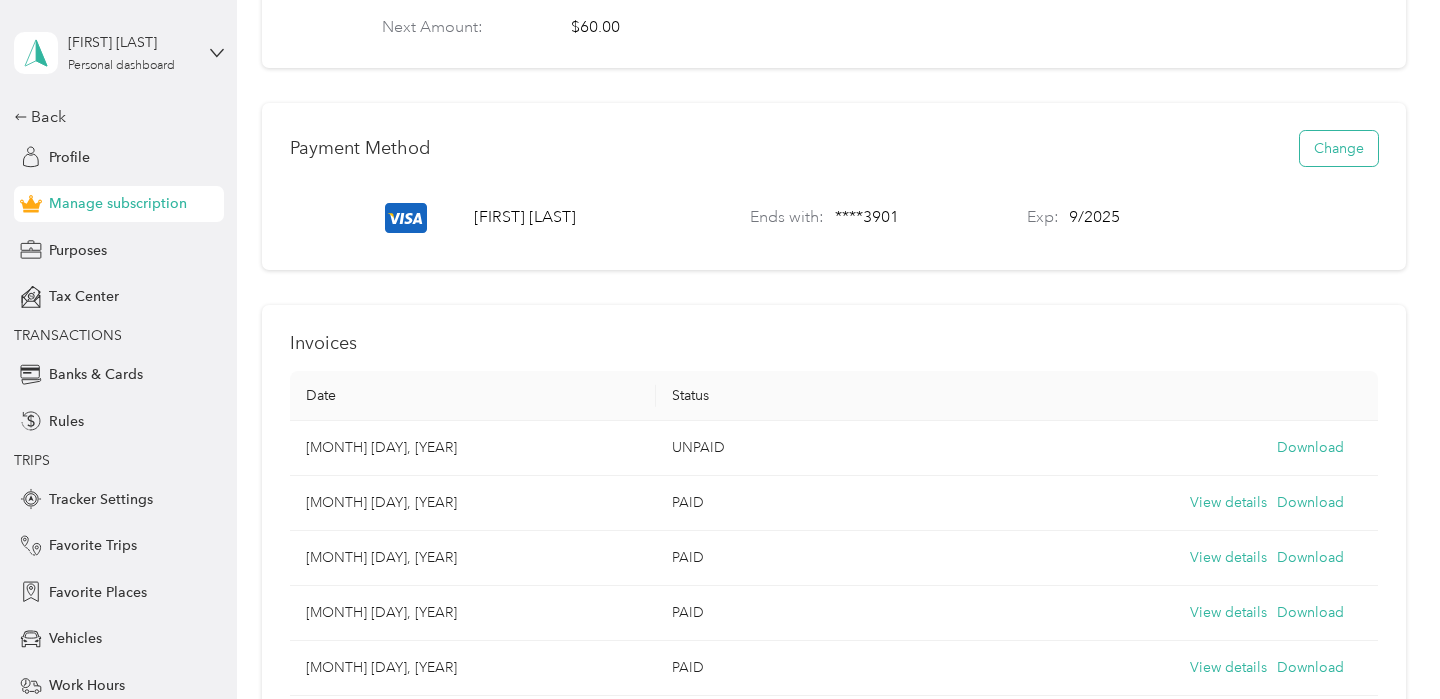 click on "Change" at bounding box center (1339, 148) 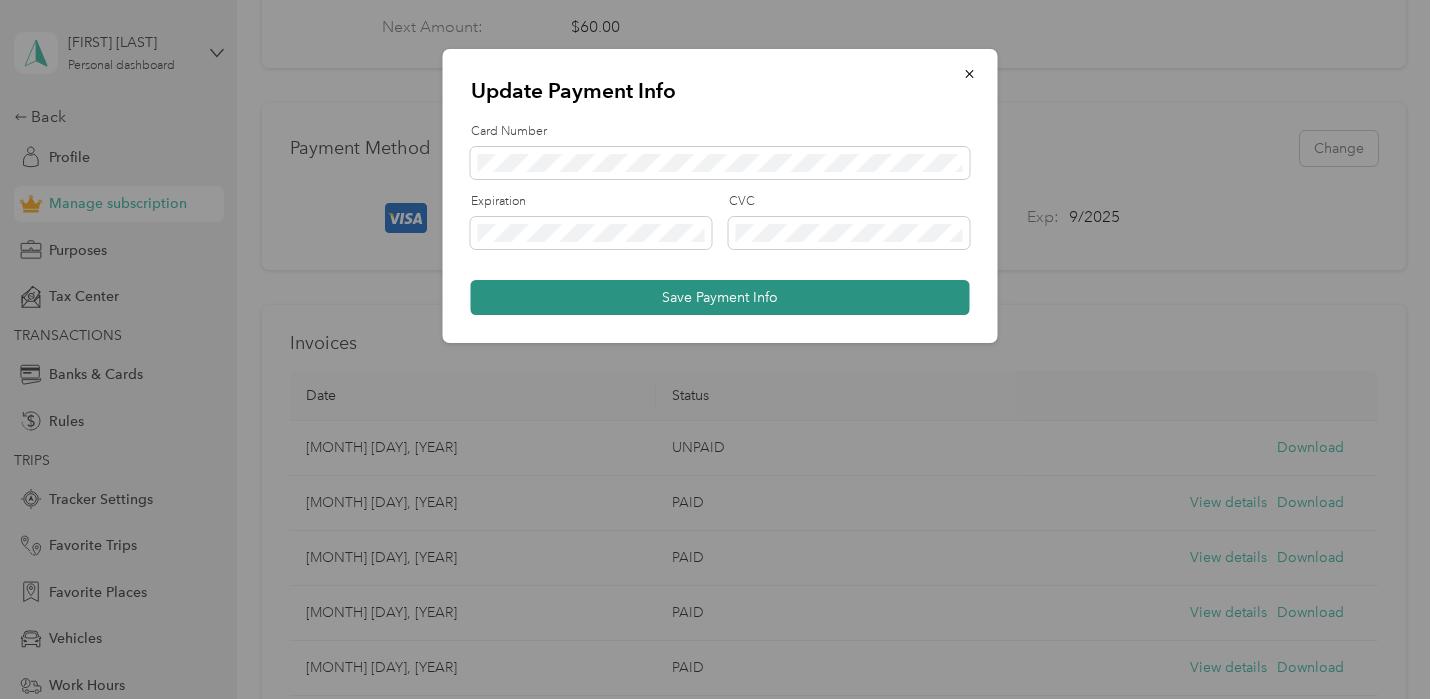 click on "Save Payment Info" at bounding box center (720, 297) 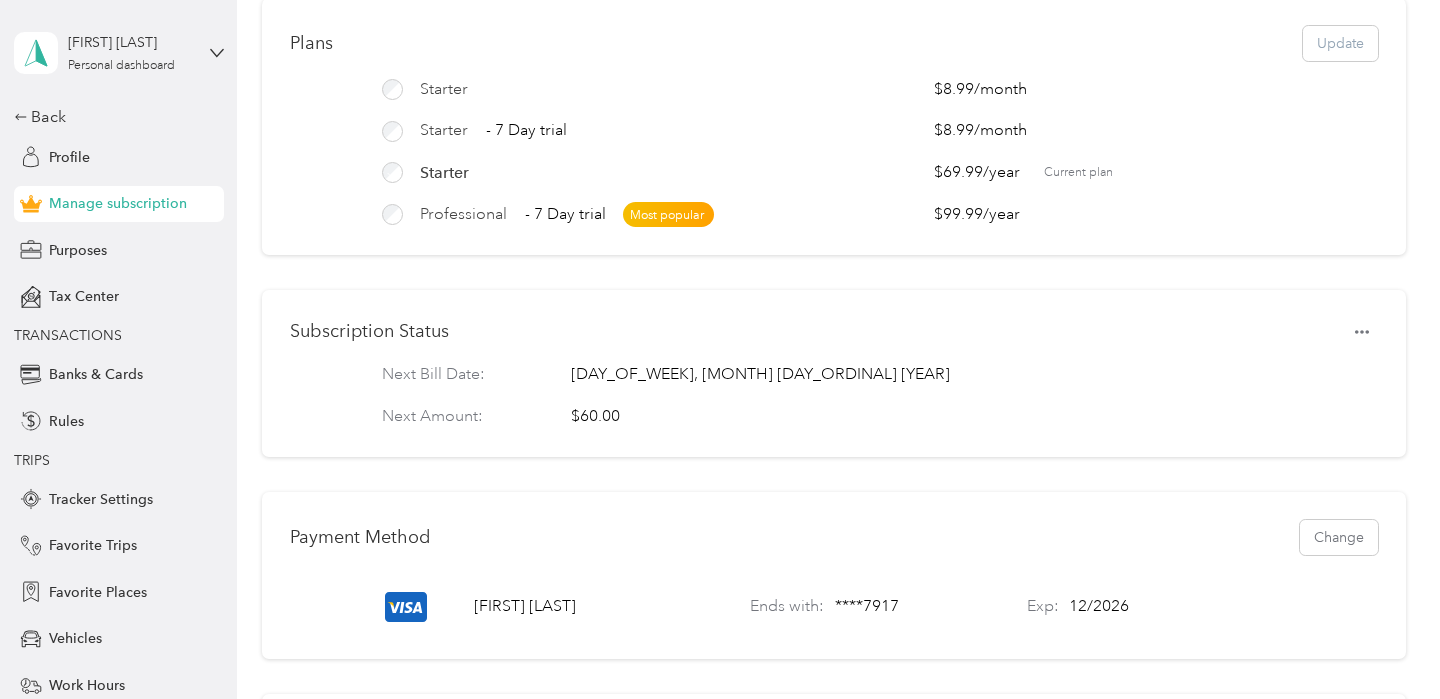scroll, scrollTop: 0, scrollLeft: 0, axis: both 